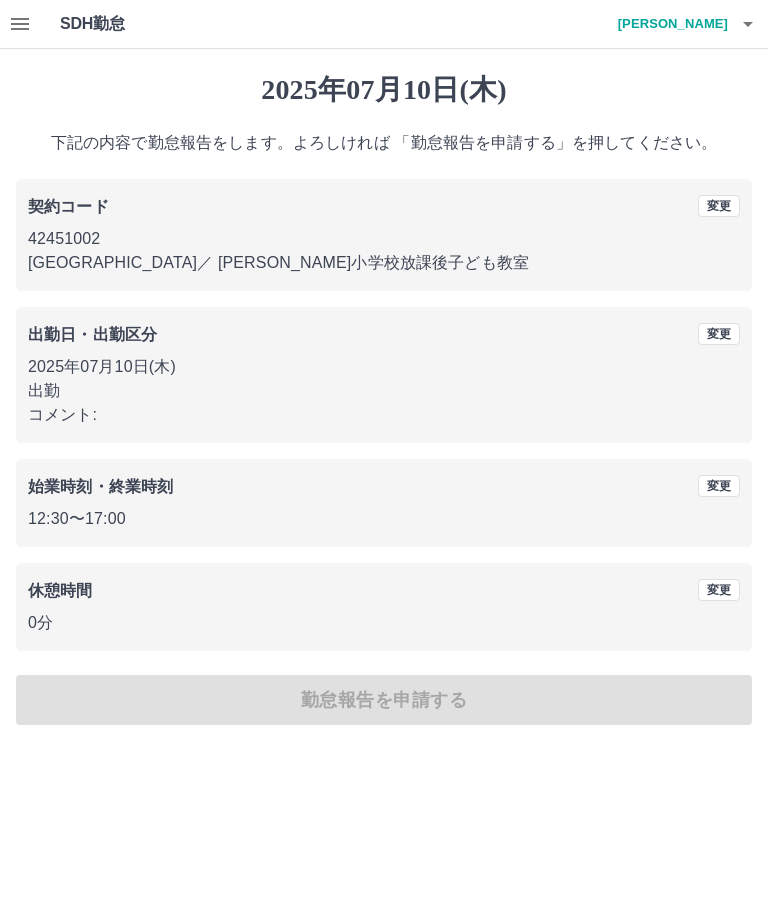 scroll, scrollTop: 0, scrollLeft: 0, axis: both 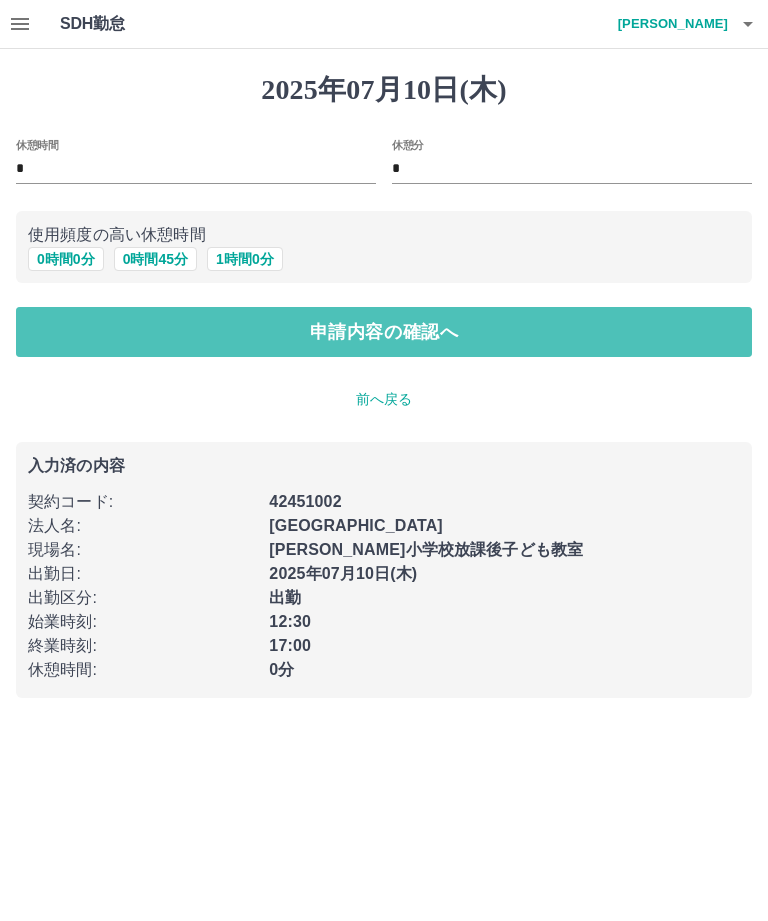 click on "申請内容の確認へ" at bounding box center [384, 332] 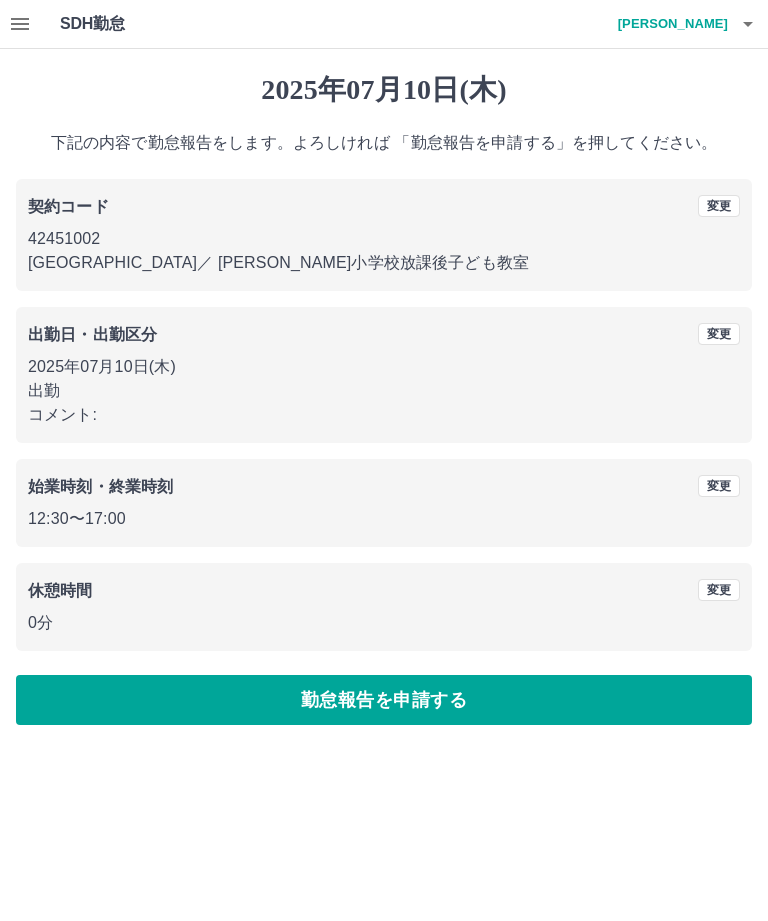 click on "勤怠報告を申請する" at bounding box center [384, 700] 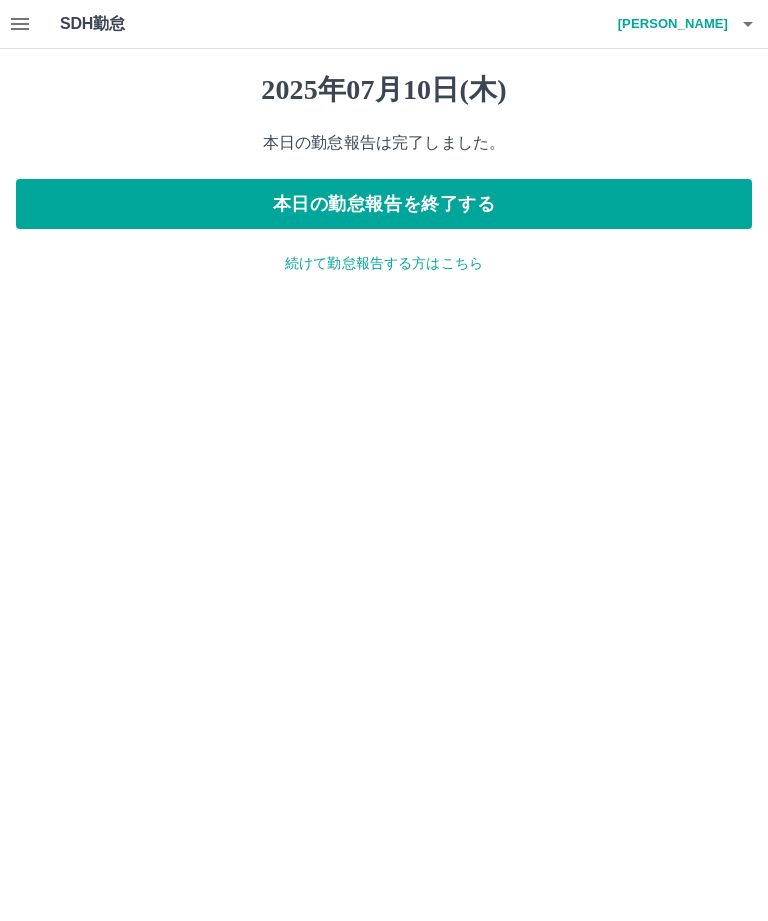 click on "続けて勤怠報告する方はこちら" at bounding box center (384, 263) 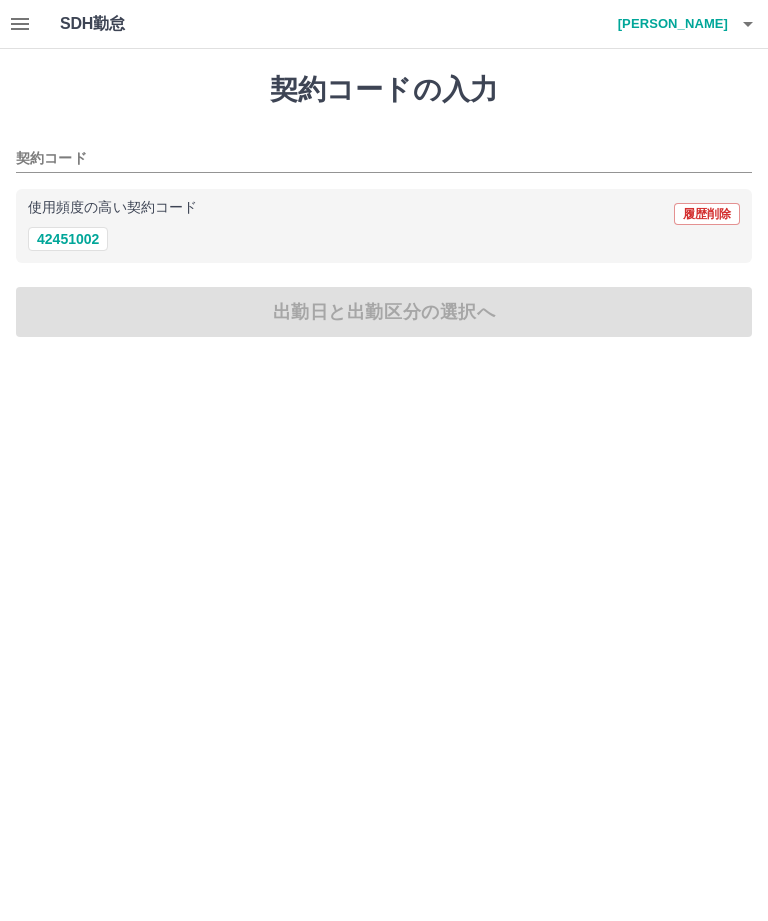 click on "42451002" at bounding box center (68, 239) 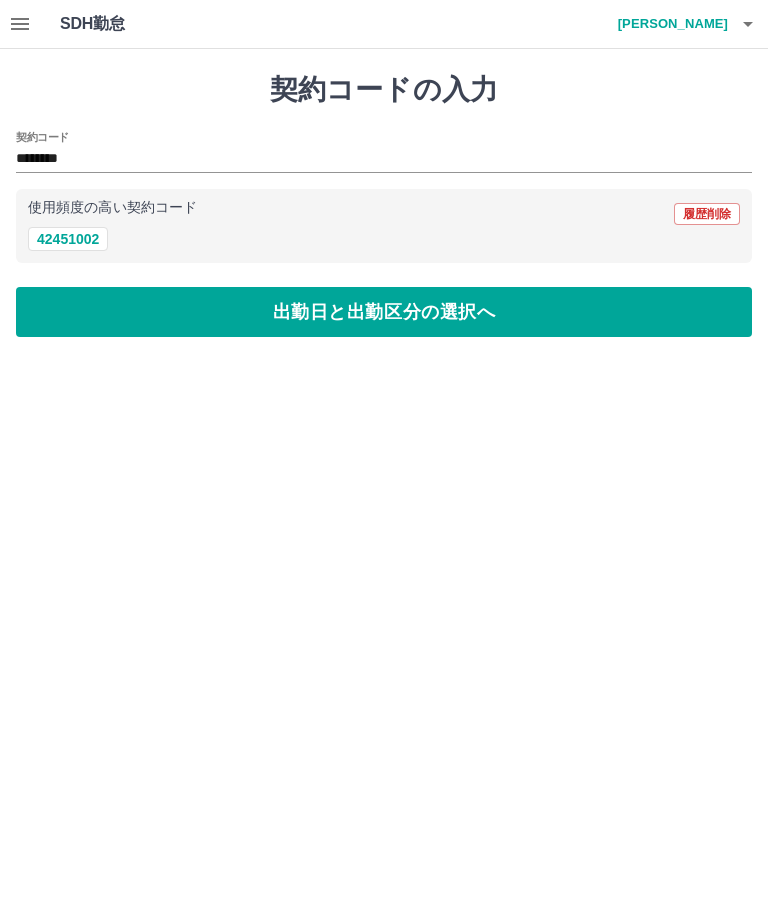 click on "出勤日と出勤区分の選択へ" at bounding box center (384, 312) 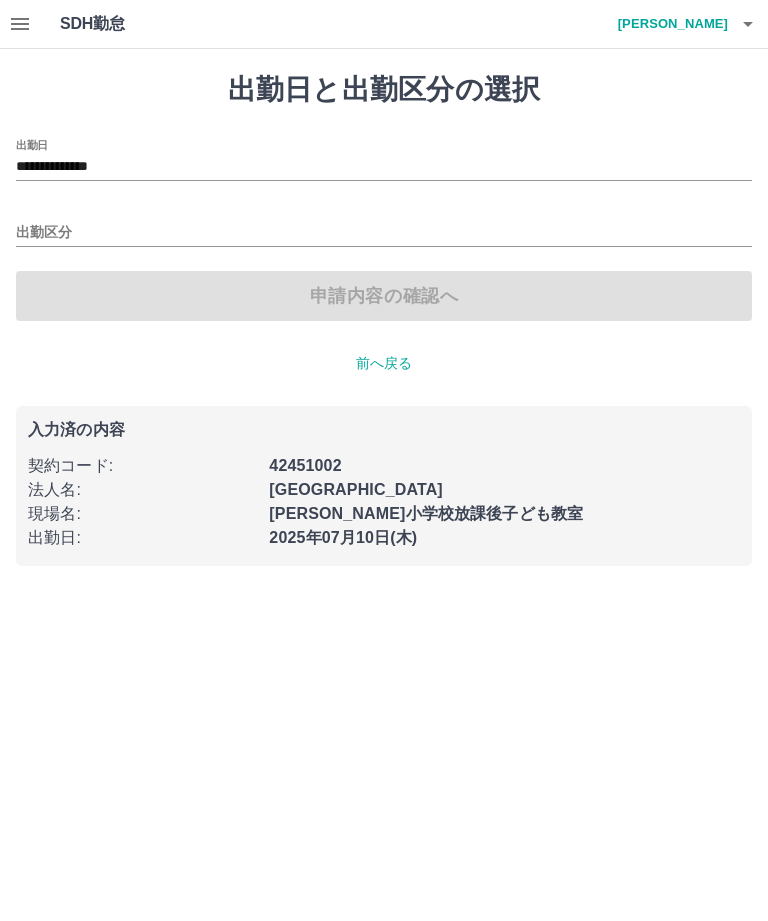 click on "**********" at bounding box center [384, 167] 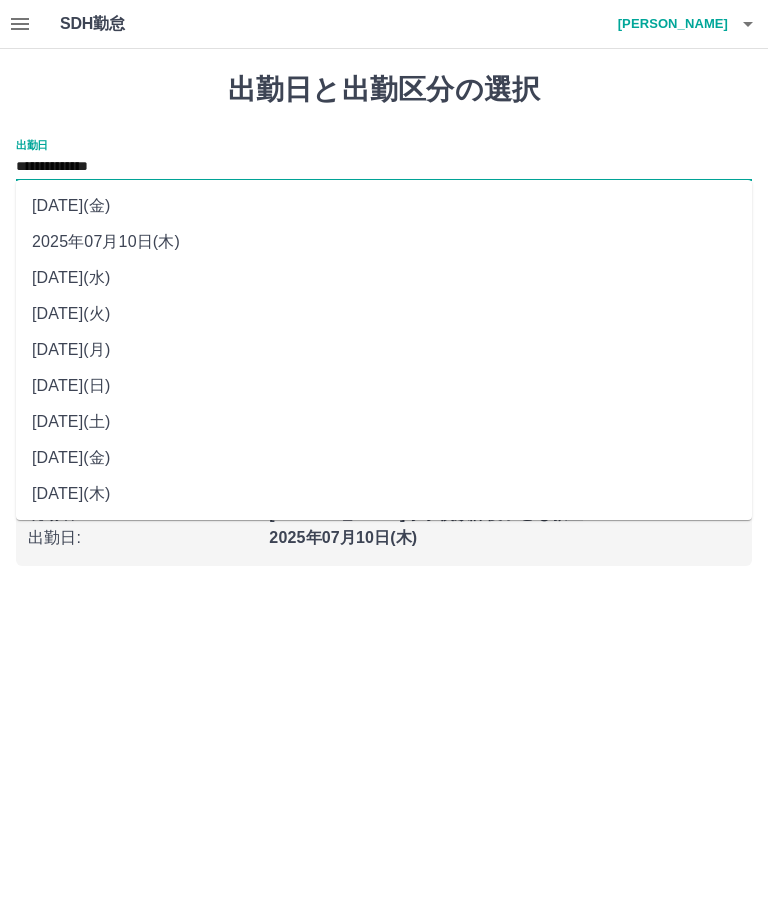 click on "2025年07月09日(水)" at bounding box center [384, 278] 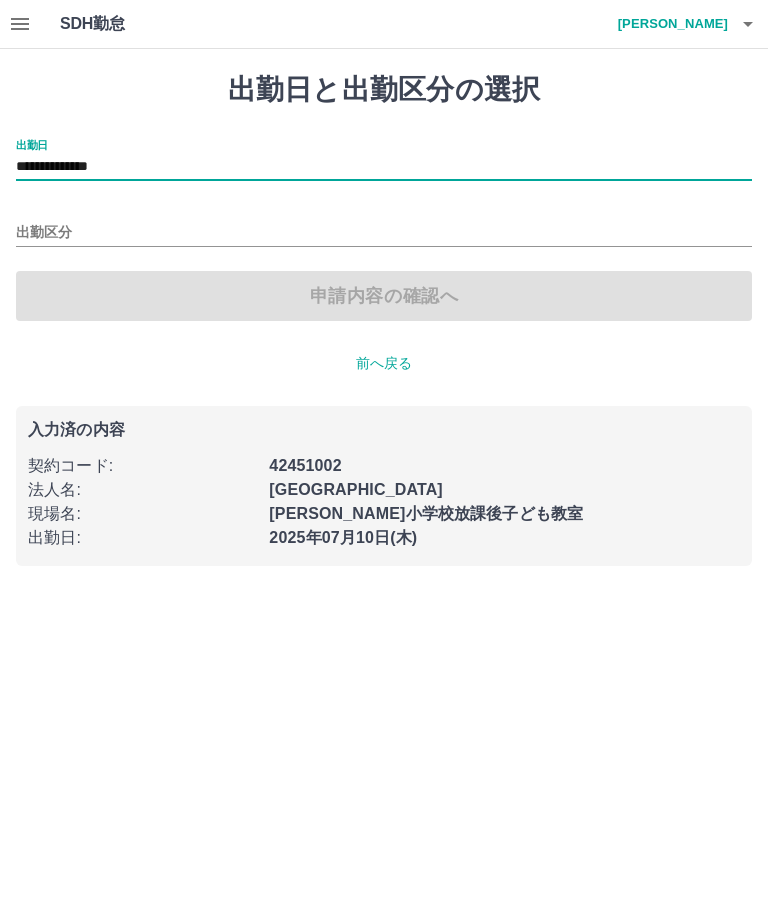 click on "出勤区分" at bounding box center (384, 233) 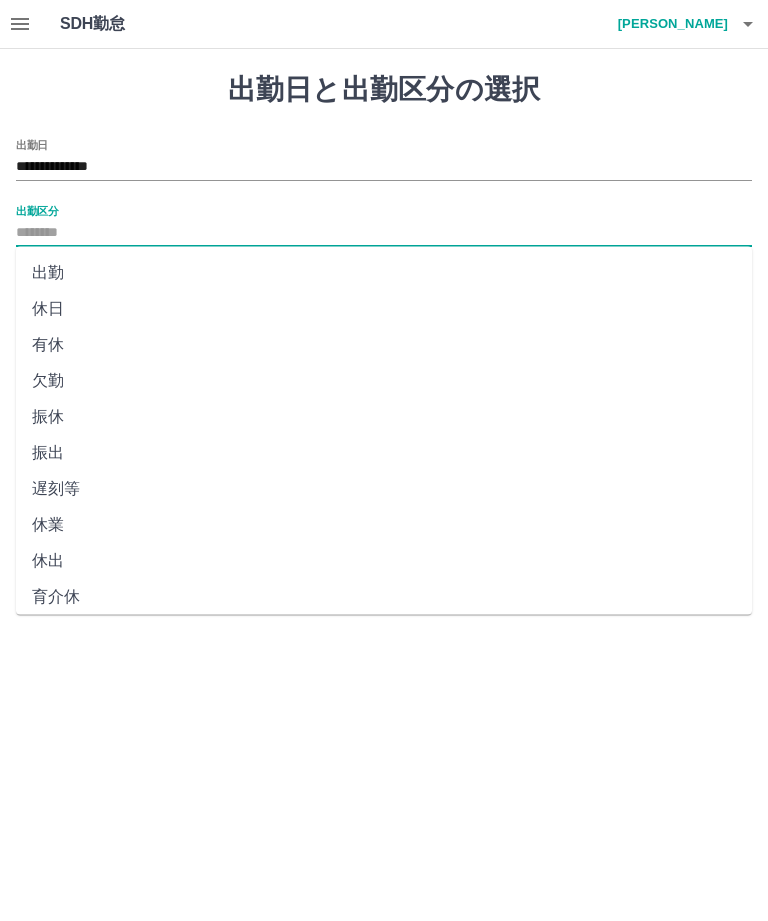 click on "休日" at bounding box center (384, 309) 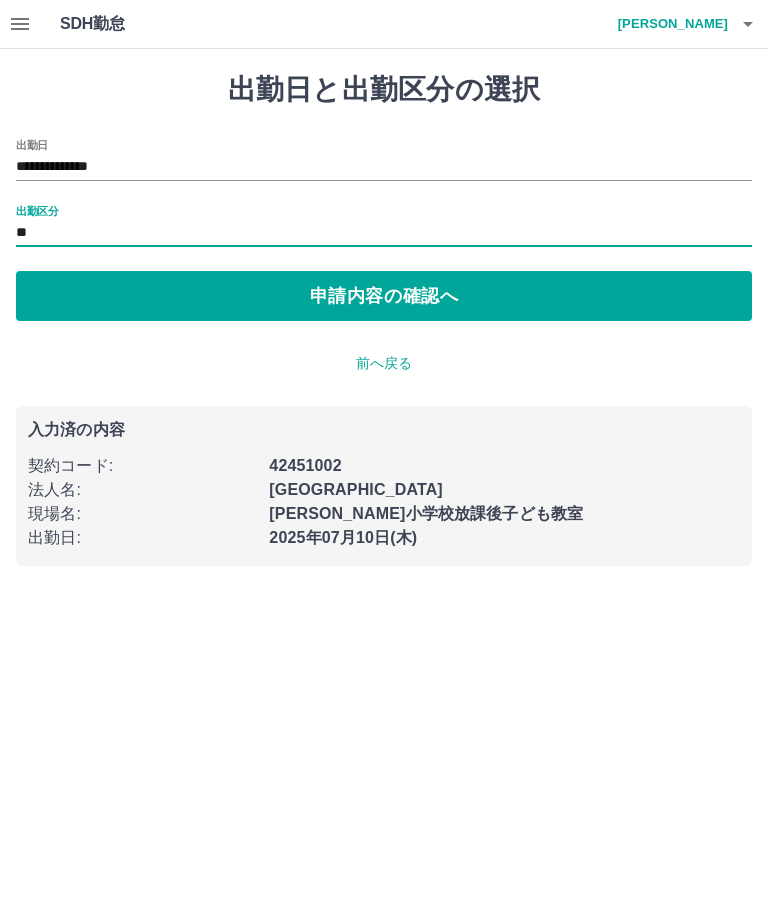 click on "申請内容の確認へ" at bounding box center [384, 296] 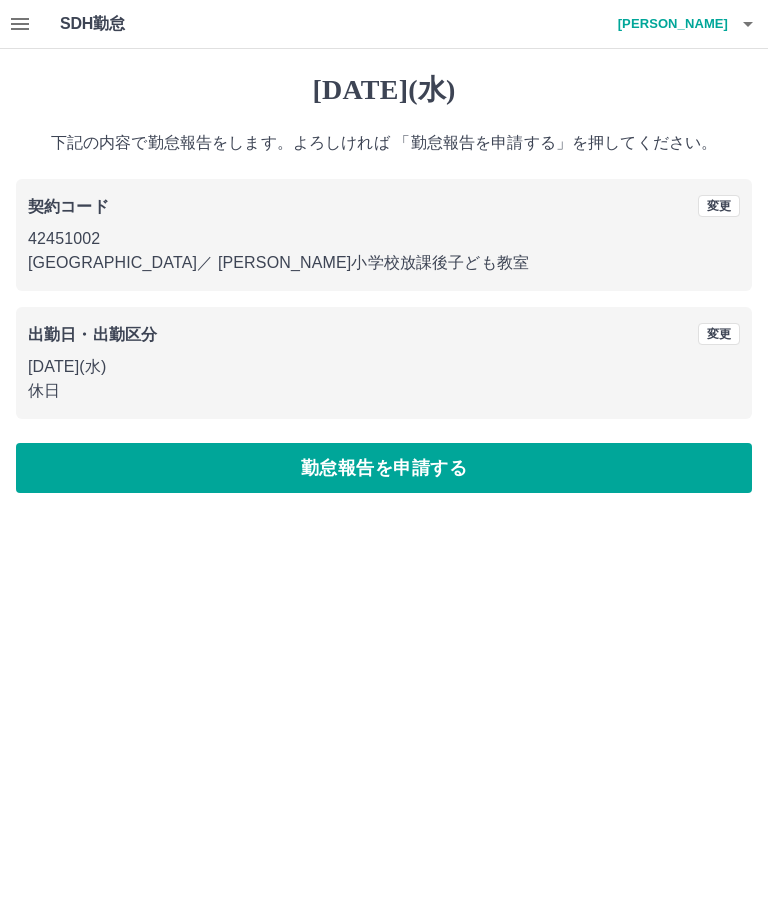 click on "勤怠報告を申請する" at bounding box center [384, 468] 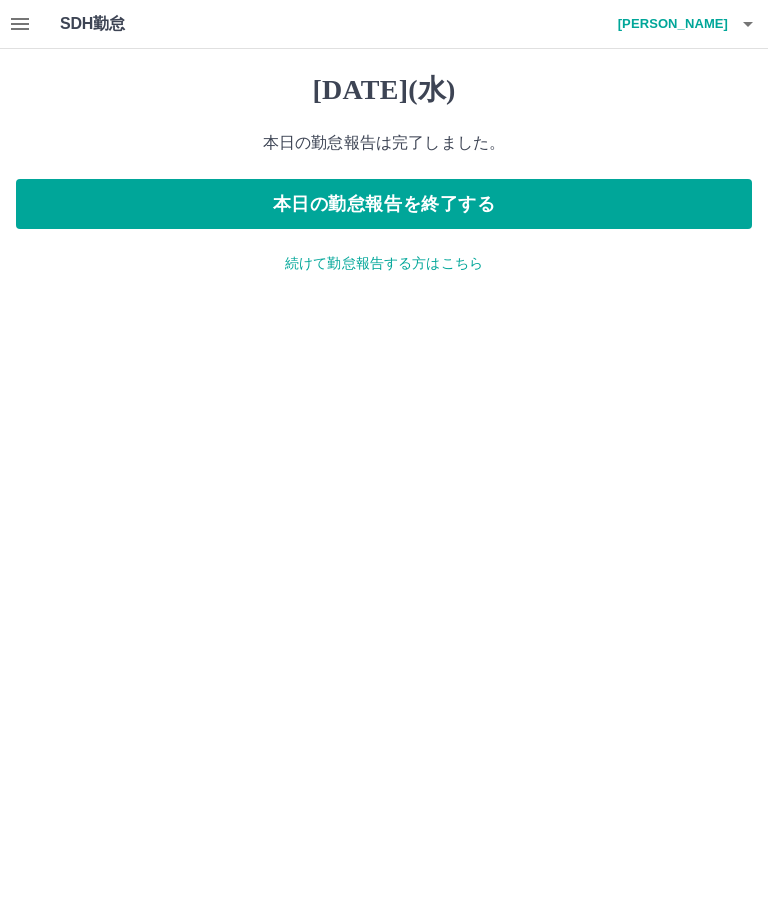 click on "続けて勤怠報告する方はこちら" at bounding box center (384, 263) 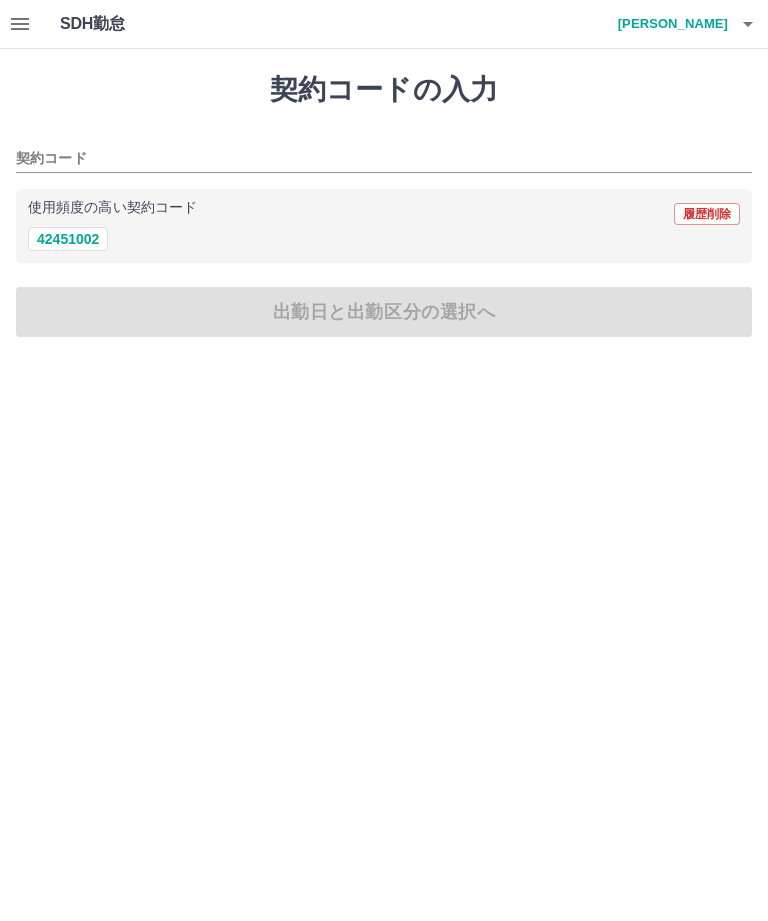 click on "42451002" at bounding box center [68, 239] 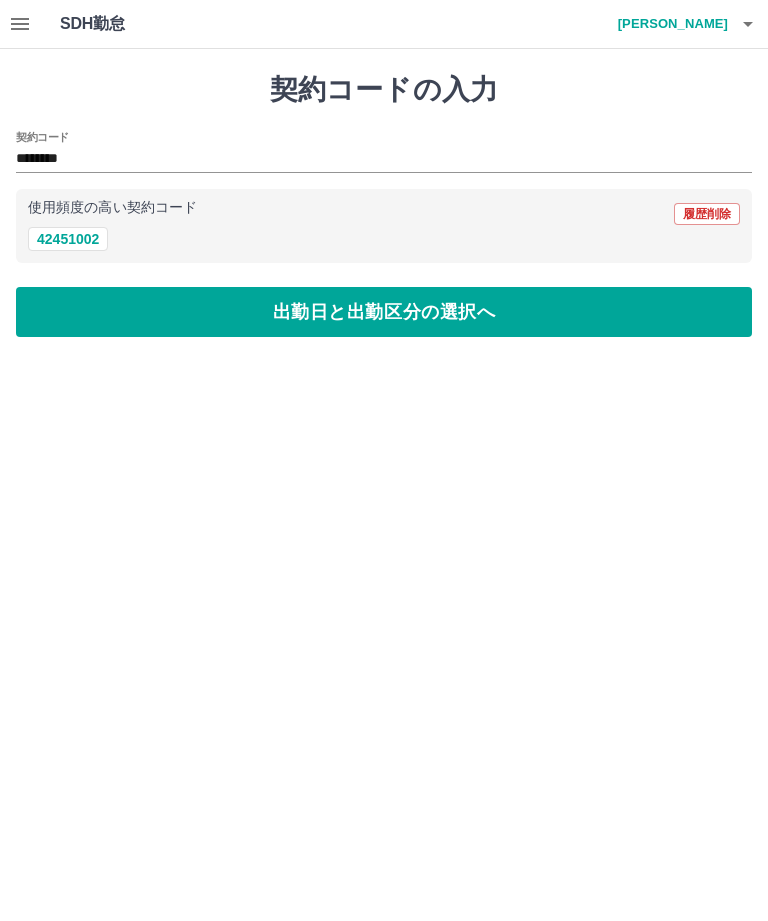 click on "出勤日と出勤区分の選択へ" at bounding box center [384, 312] 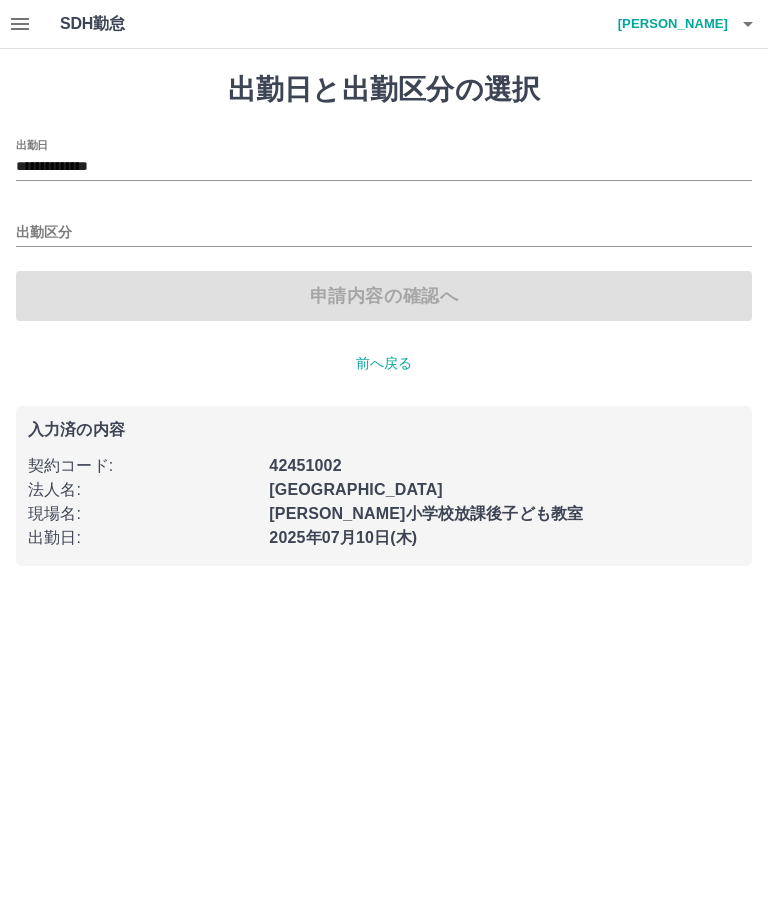 click on "**********" at bounding box center [384, 167] 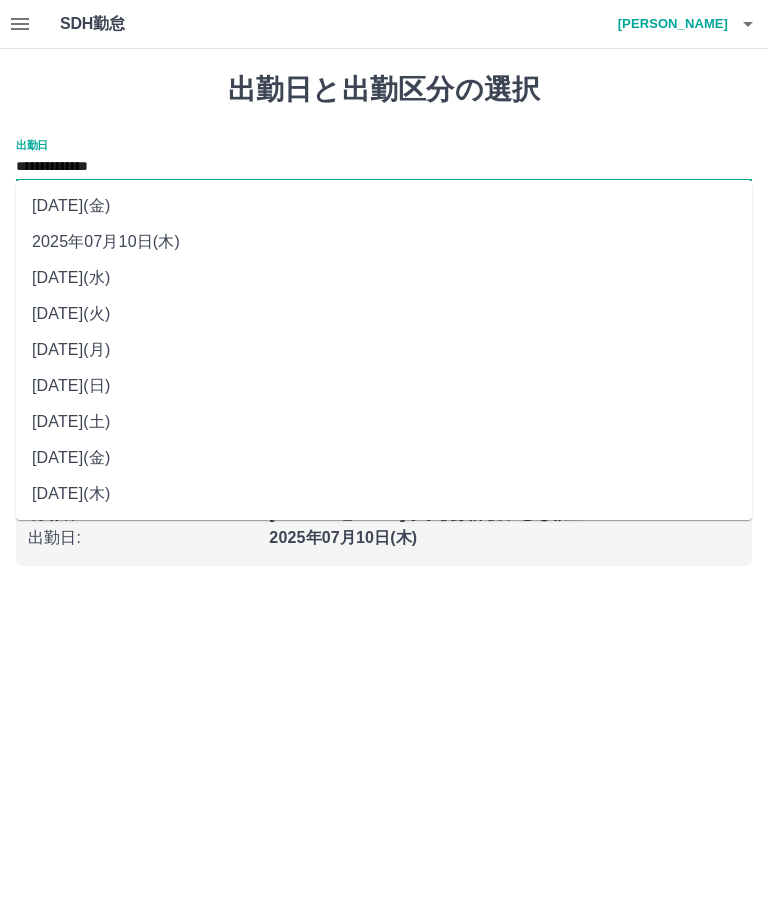 click on "2025年07月08日(火)" at bounding box center (384, 314) 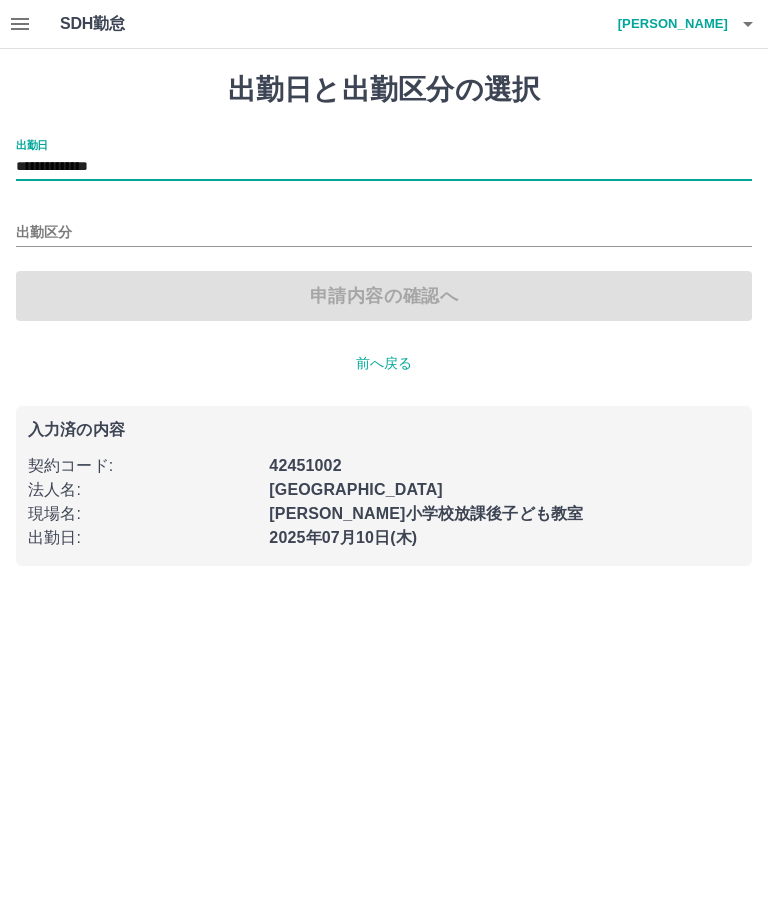 click on "出勤区分" at bounding box center (384, 233) 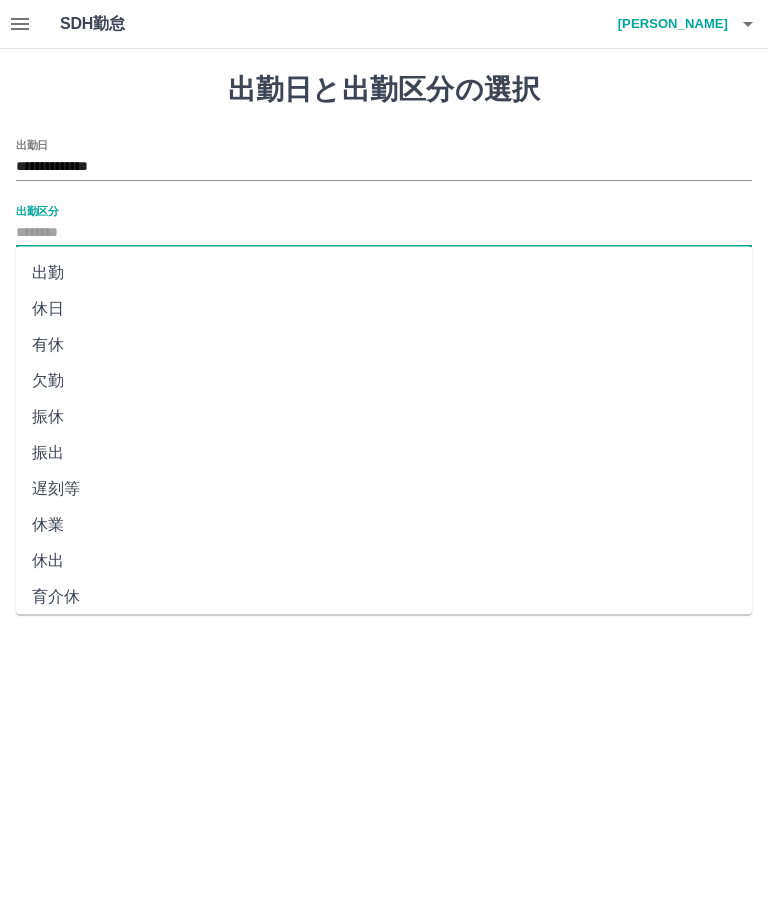 click on "休日" at bounding box center [384, 309] 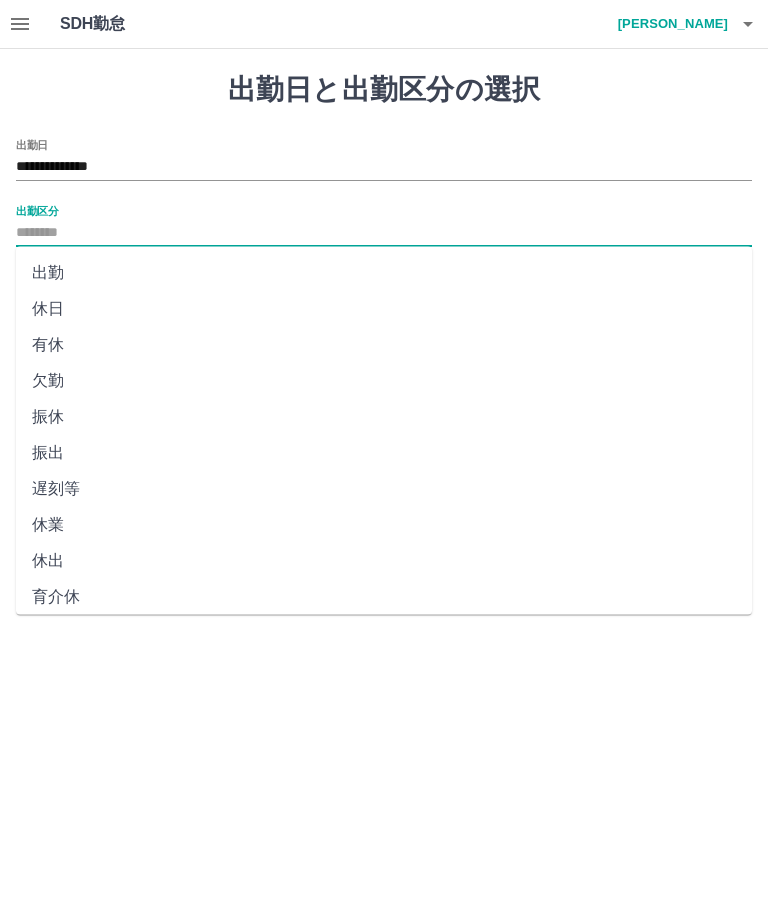 type on "**" 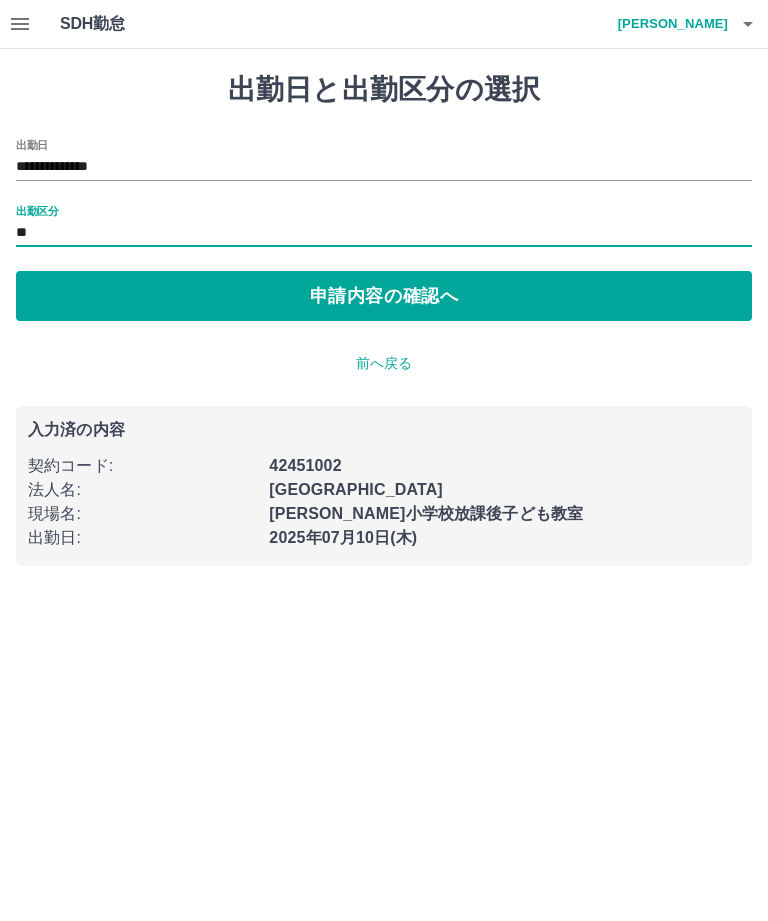 click on "申請内容の確認へ" at bounding box center (384, 296) 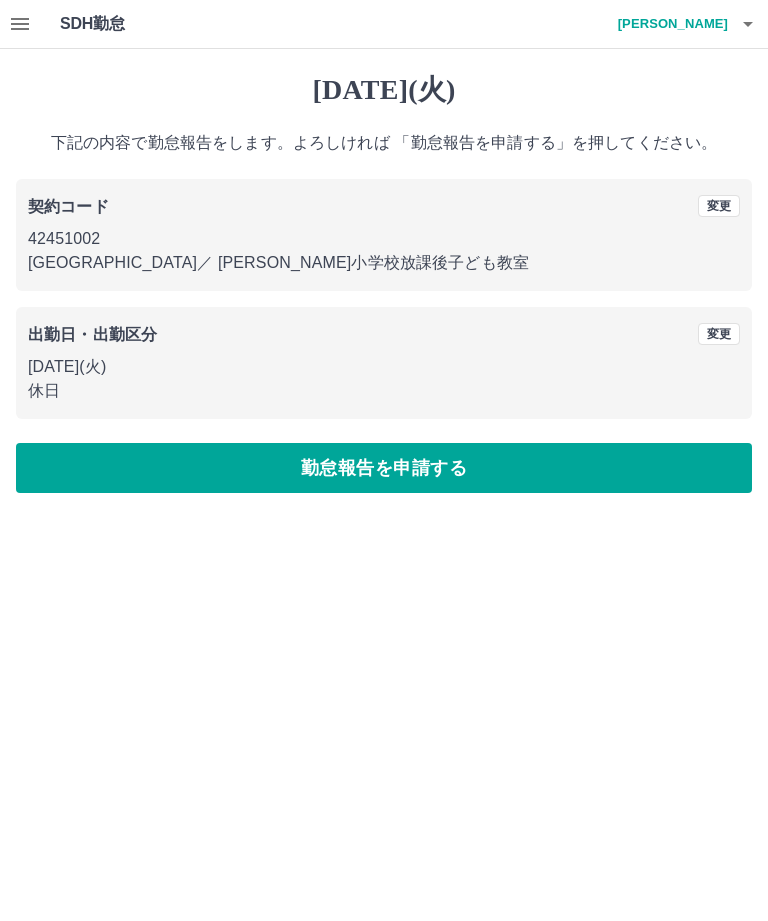 click on "勤怠報告を申請する" at bounding box center [384, 468] 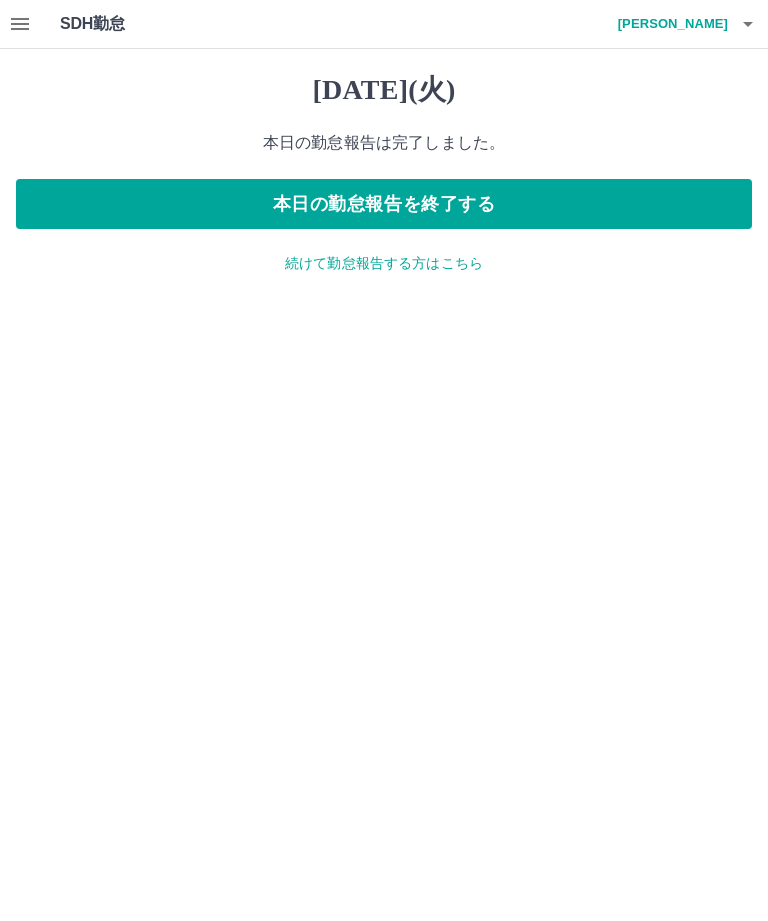 click on "続けて勤怠報告する方はこちら" at bounding box center [384, 263] 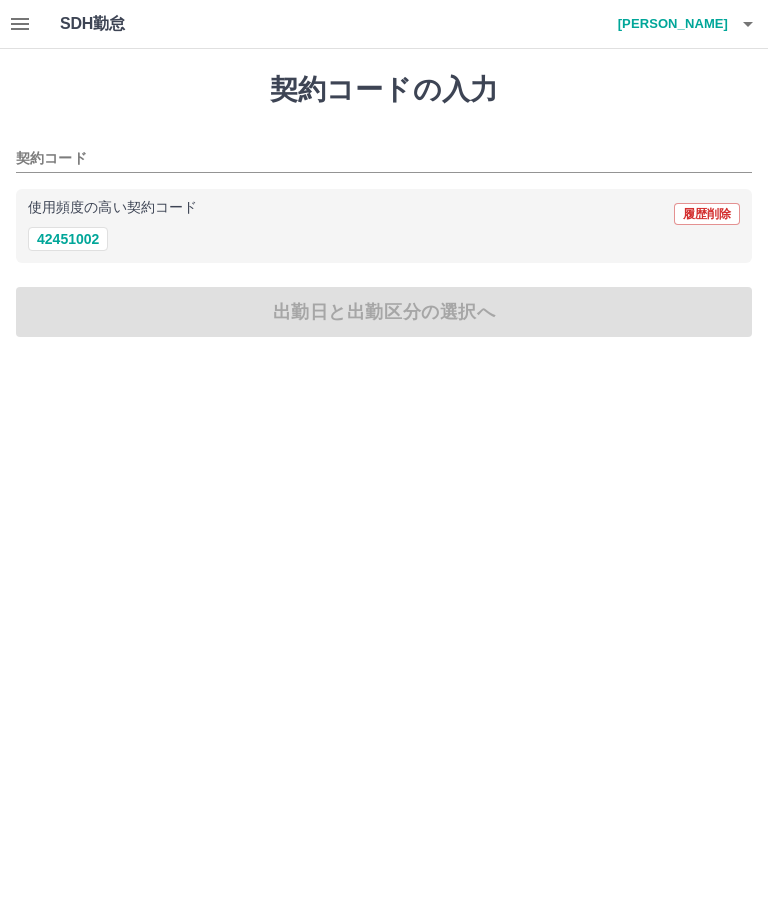 click on "42451002" at bounding box center [68, 239] 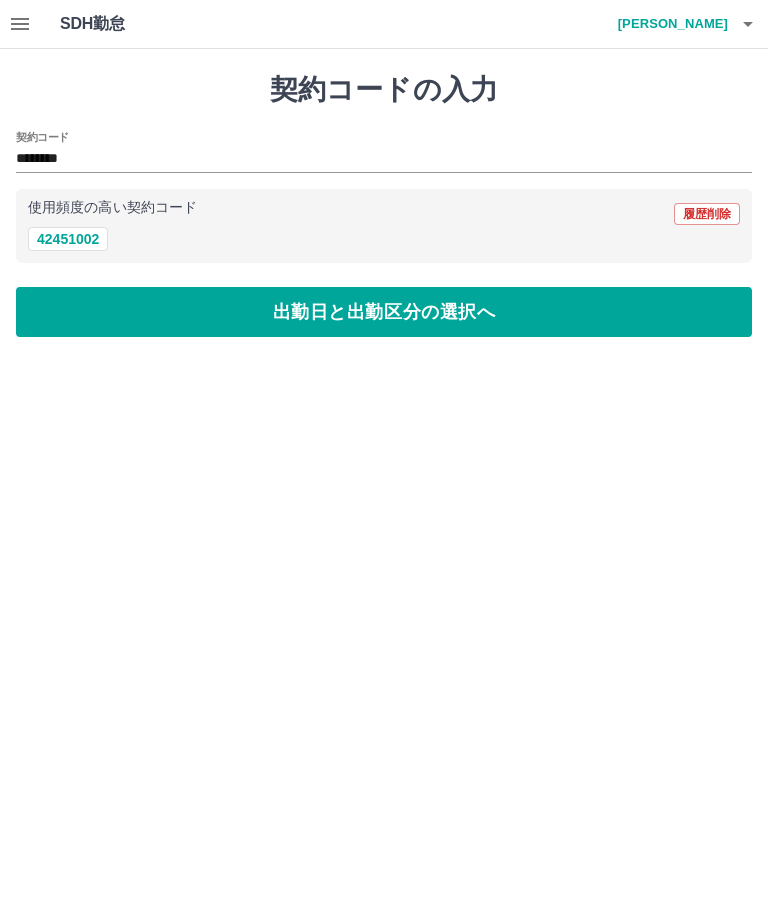 click on "出勤日と出勤区分の選択へ" at bounding box center [384, 312] 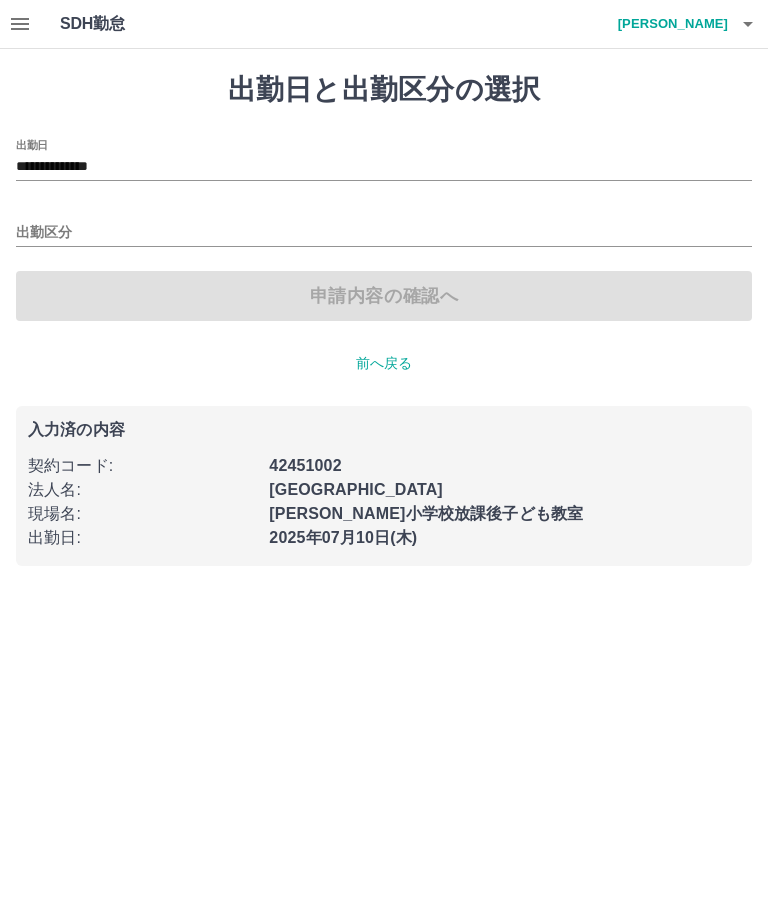 click on "**********" at bounding box center [384, 167] 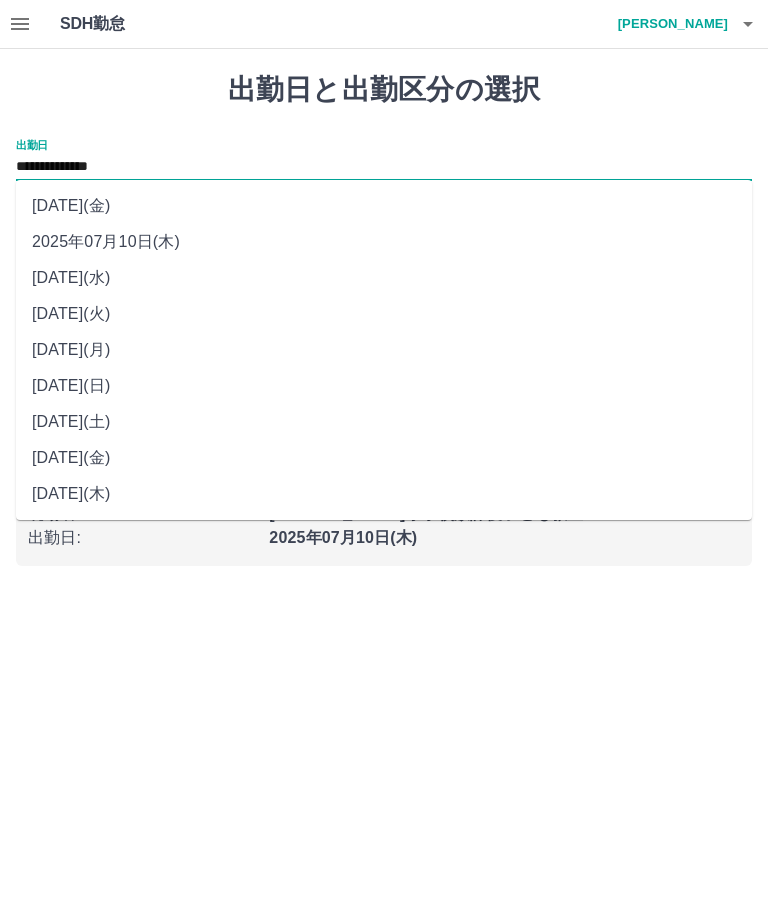 click on "伊豆　透子" at bounding box center [668, 24] 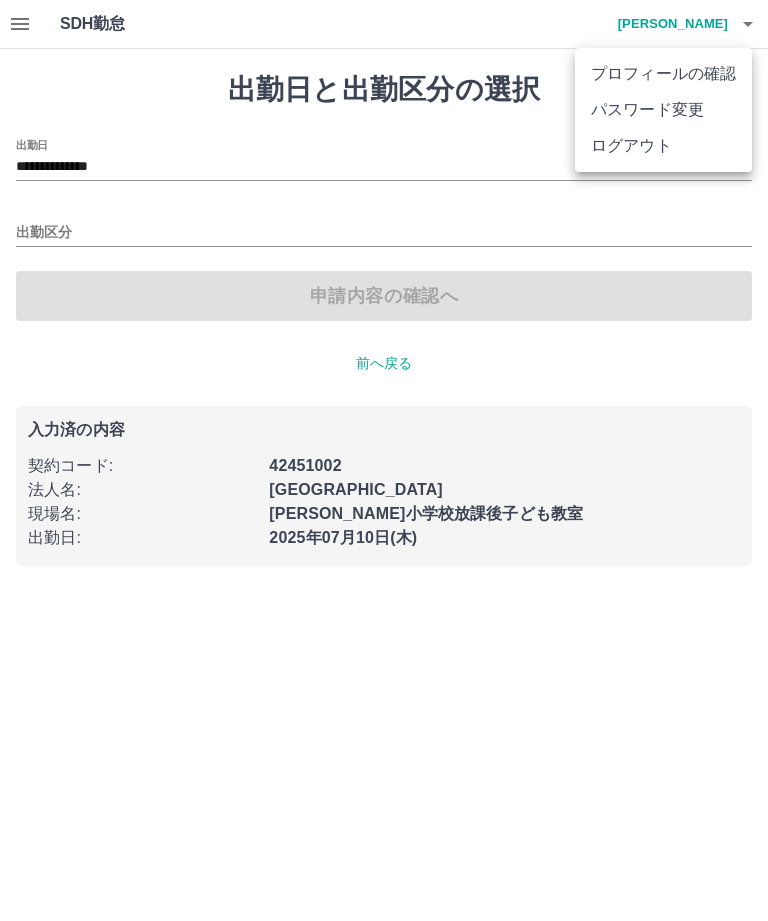 click on "ログアウト" at bounding box center (663, 146) 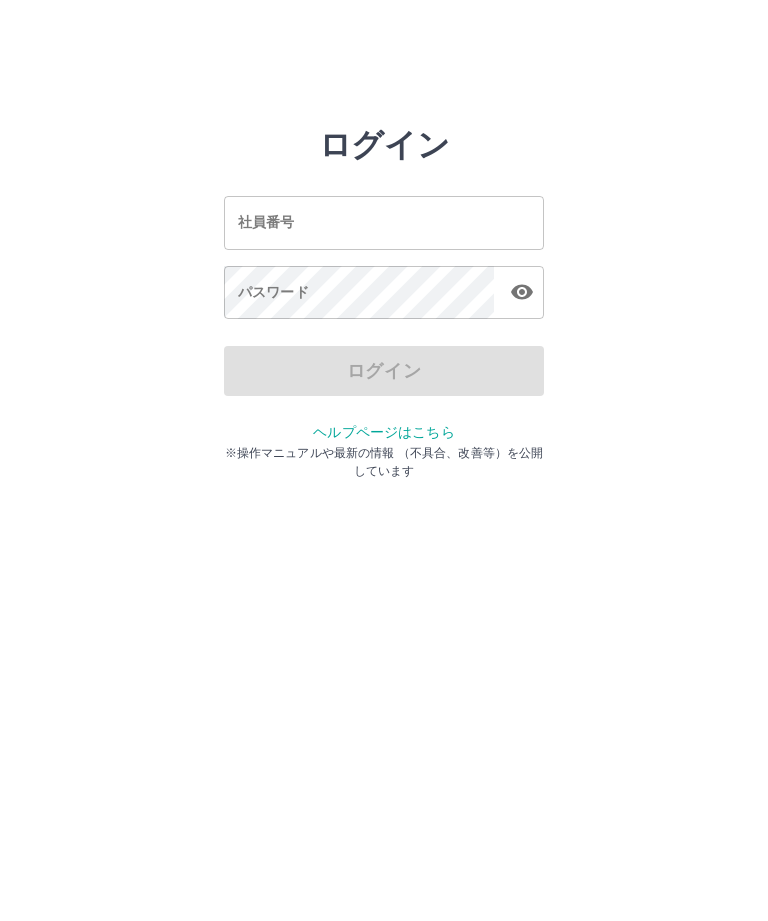 scroll, scrollTop: 0, scrollLeft: 0, axis: both 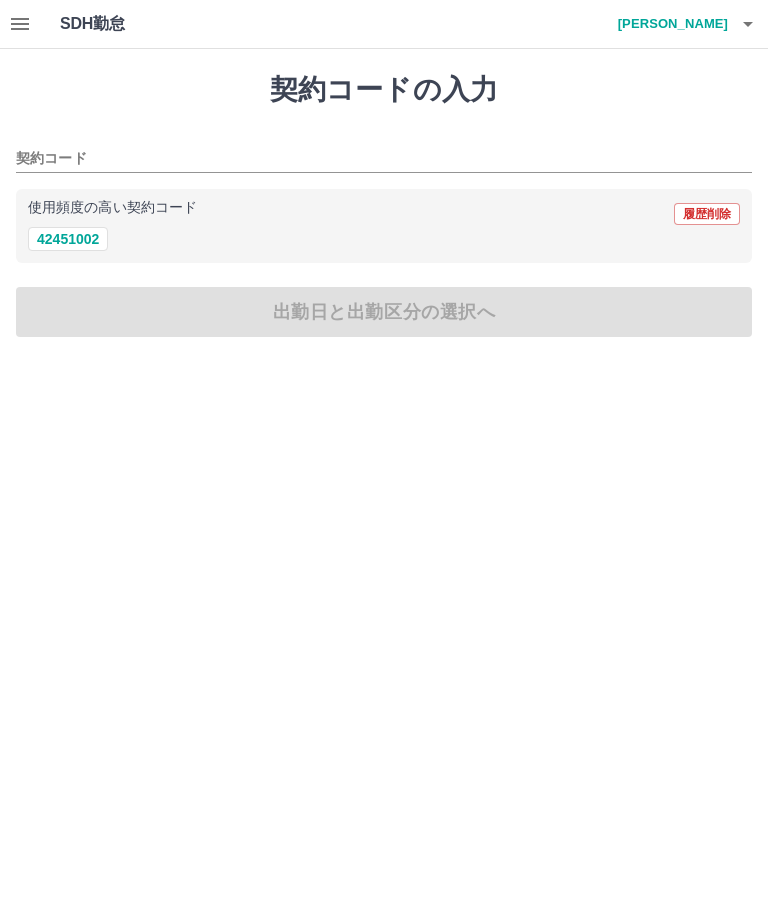 click on "42451002" at bounding box center (68, 239) 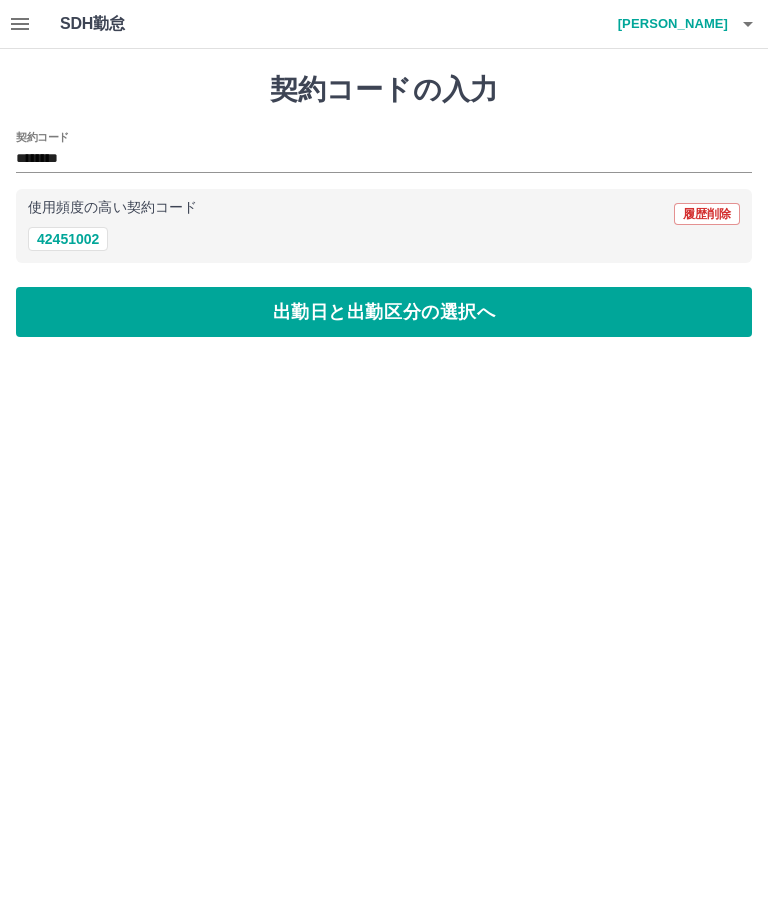 type on "********" 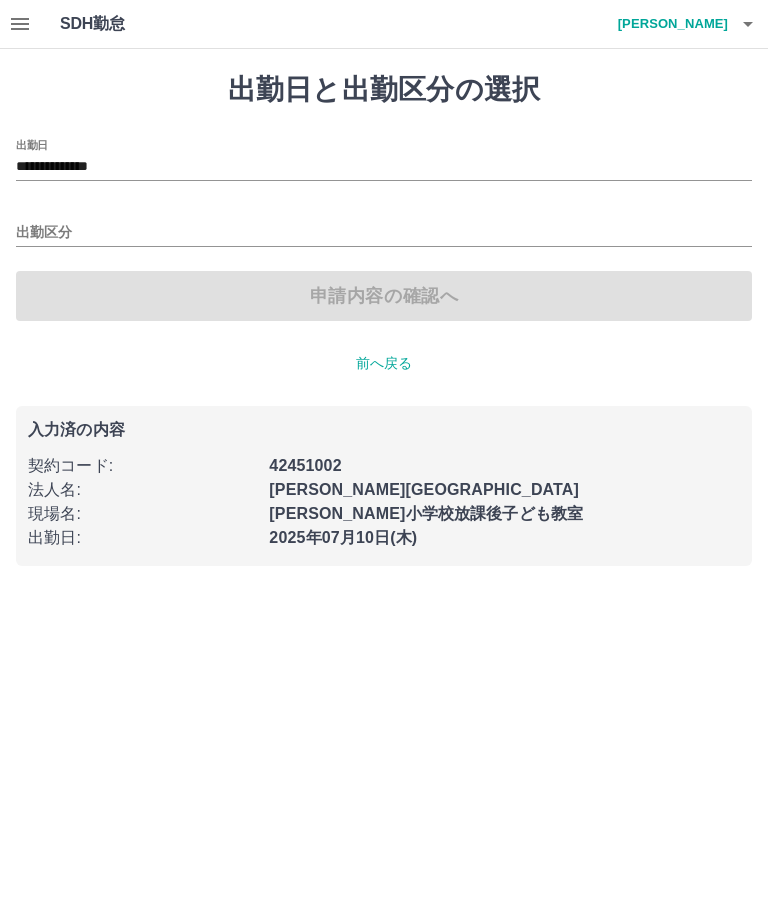 click on "出勤区分" at bounding box center [384, 233] 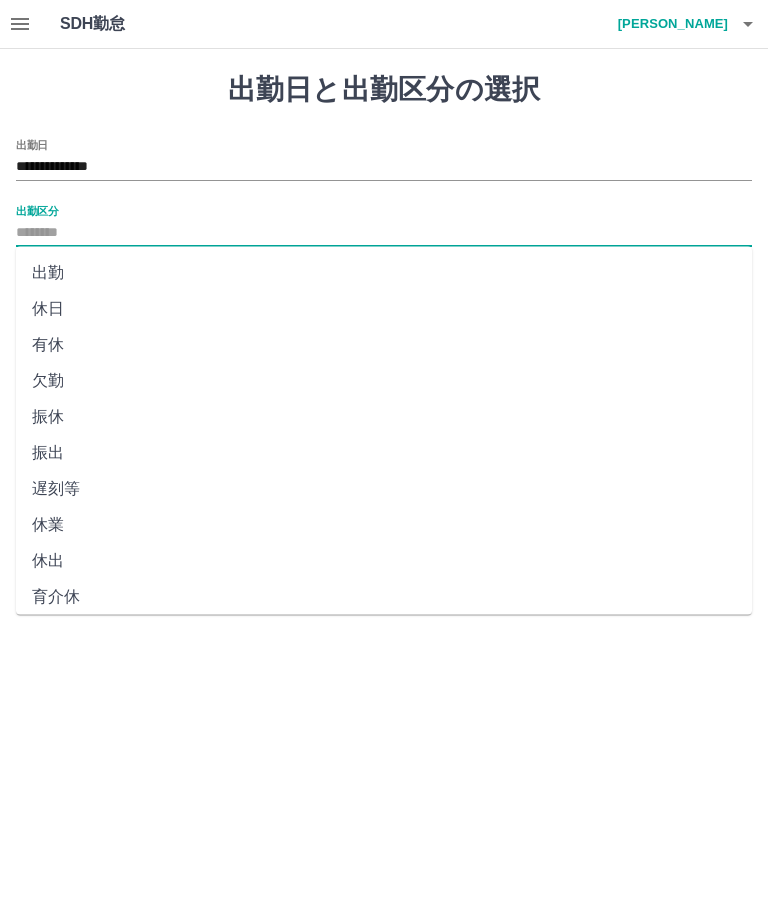 click on "出勤" at bounding box center [384, 273] 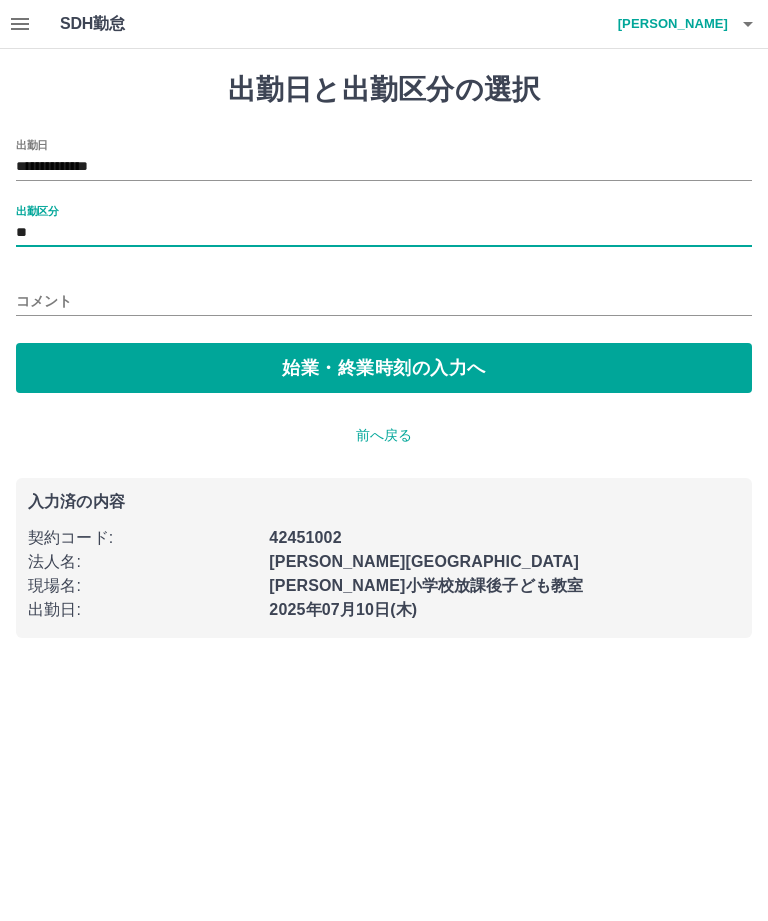 click on "コメント" at bounding box center (384, 301) 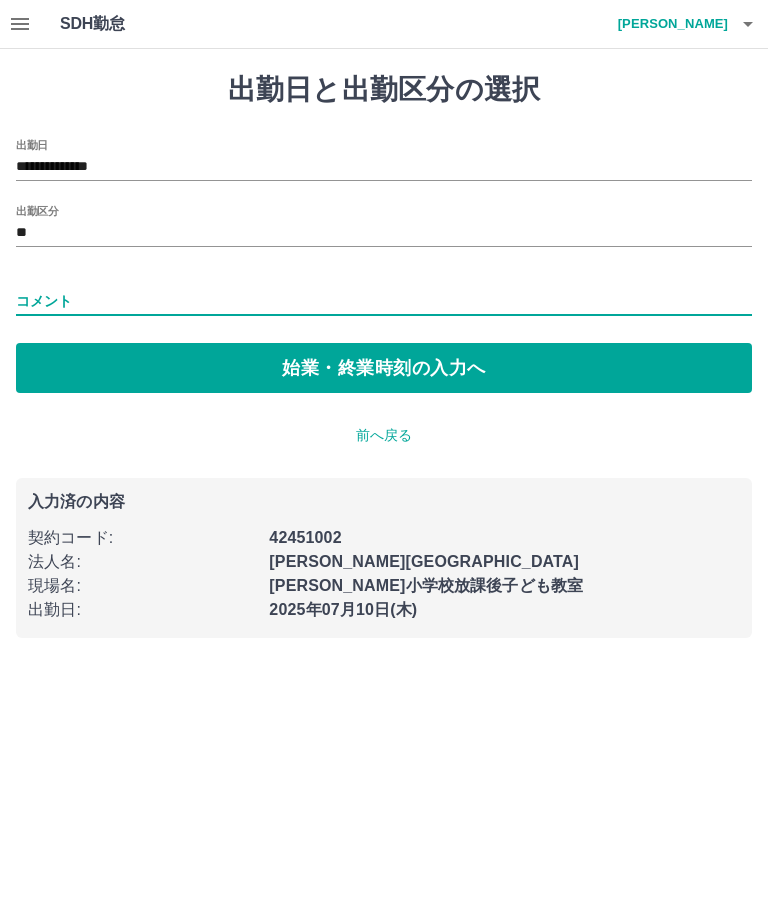 click on "始業・終業時刻の入力へ" at bounding box center (384, 368) 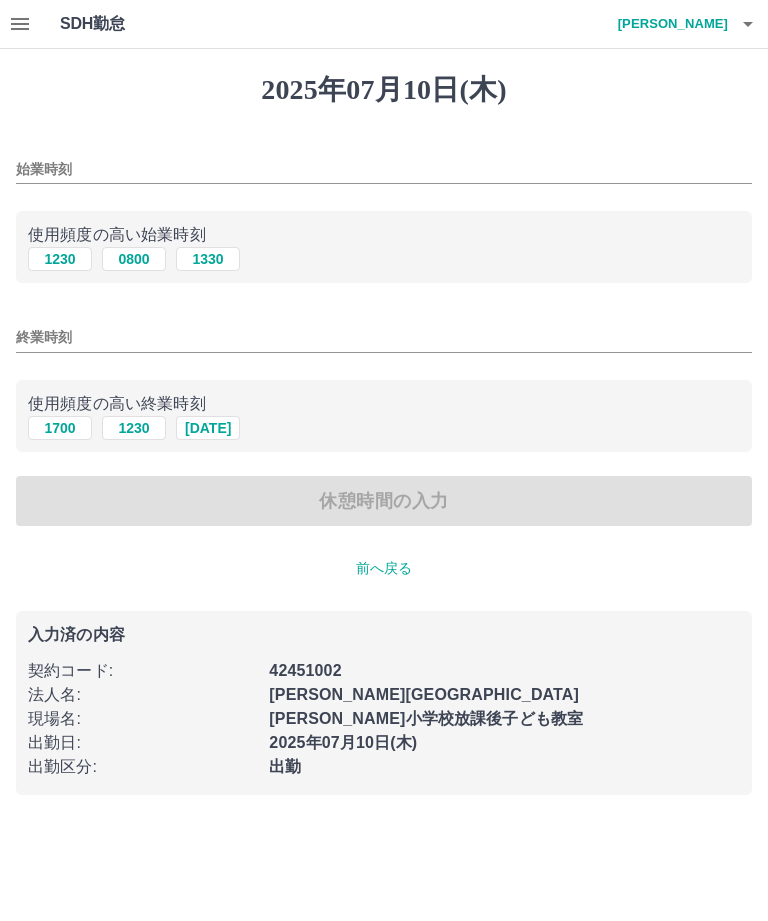 click on "1230" at bounding box center (60, 259) 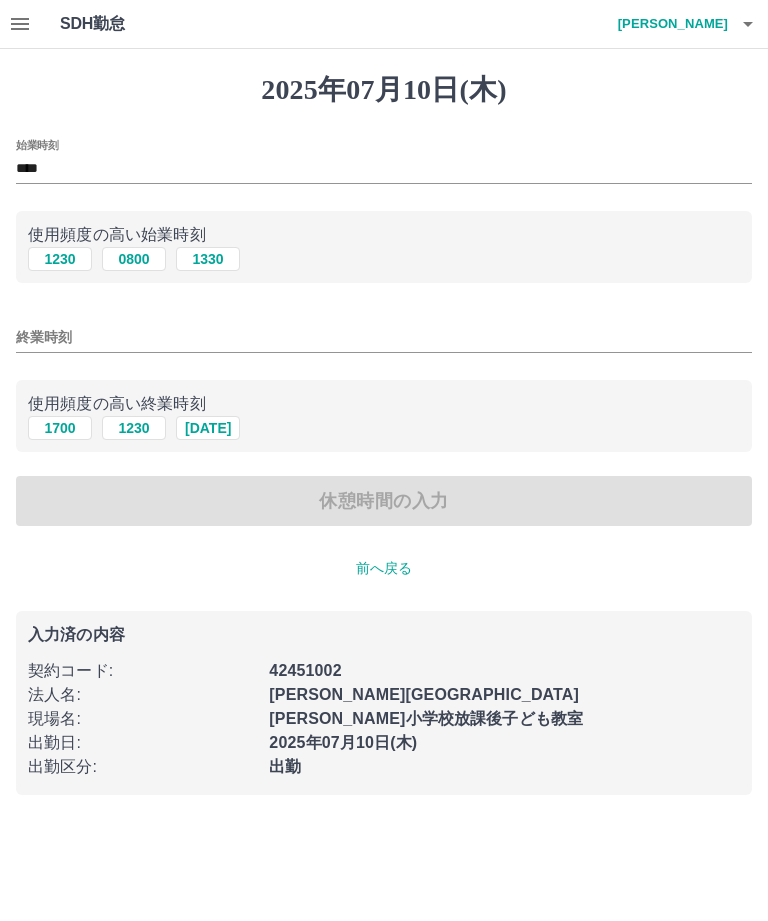 click on "1700" at bounding box center [60, 428] 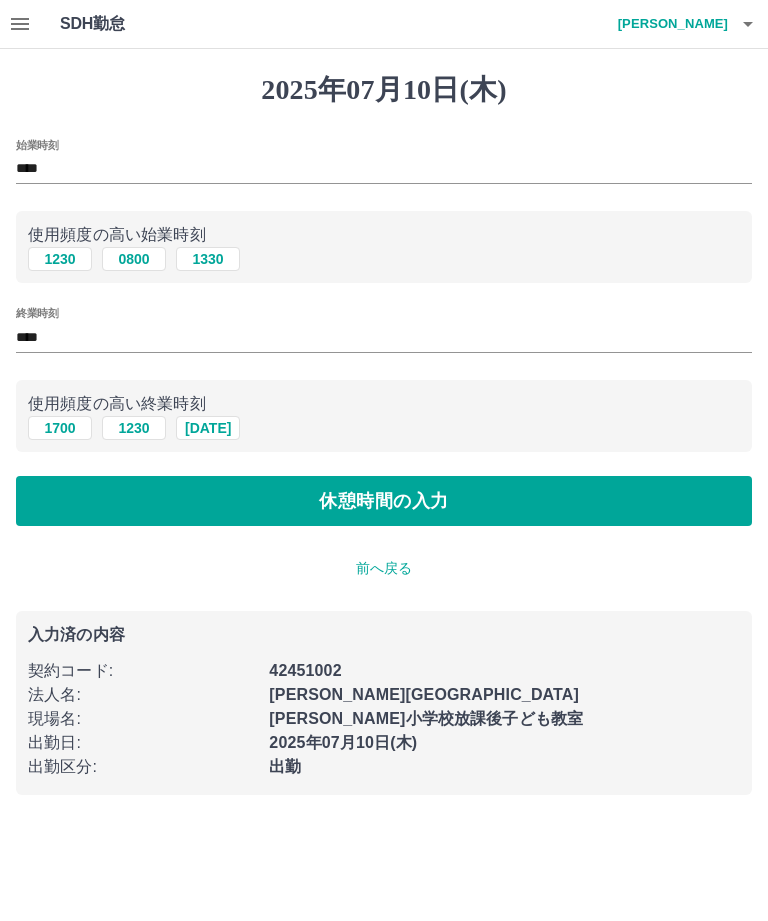 click on "休憩時間の入力" at bounding box center (384, 501) 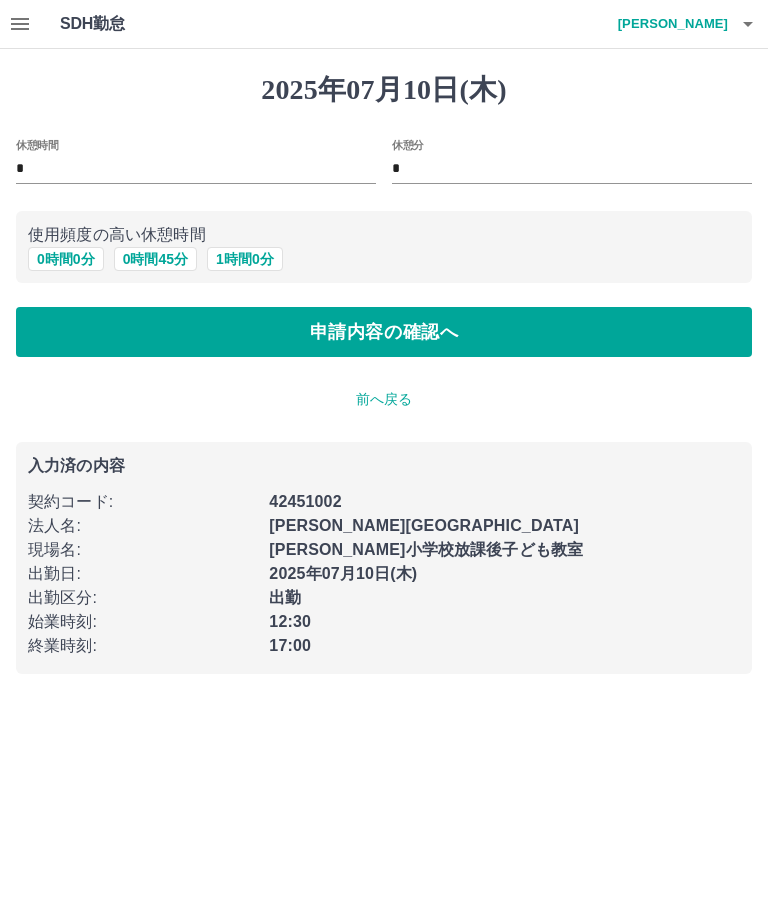 click on "申請内容の確認へ" at bounding box center (384, 332) 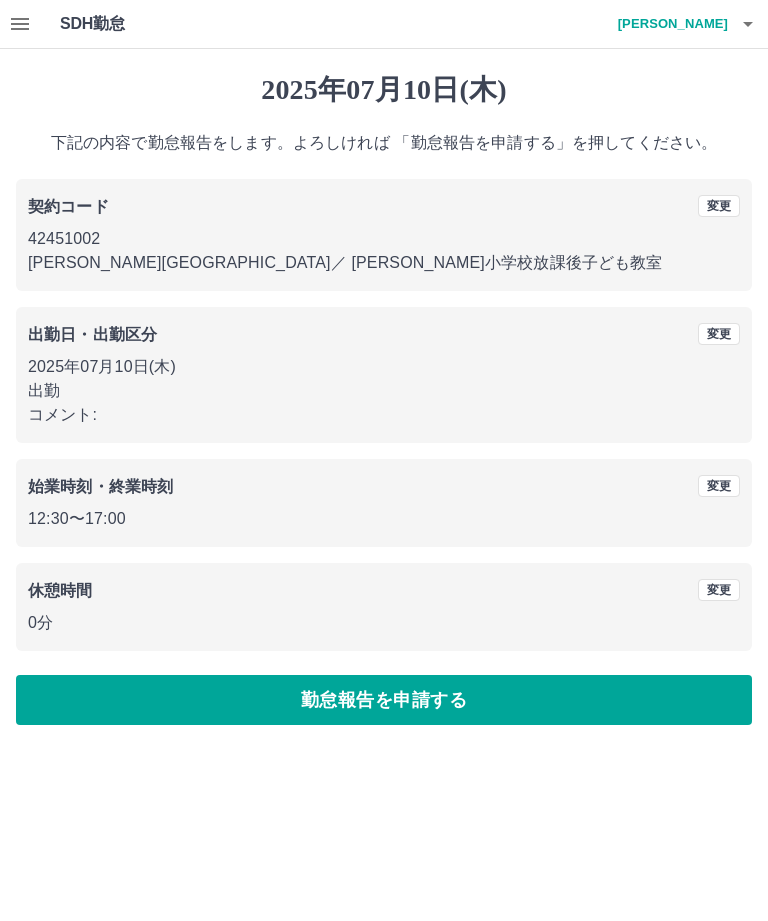 click on "勤怠報告を申請する" at bounding box center [384, 700] 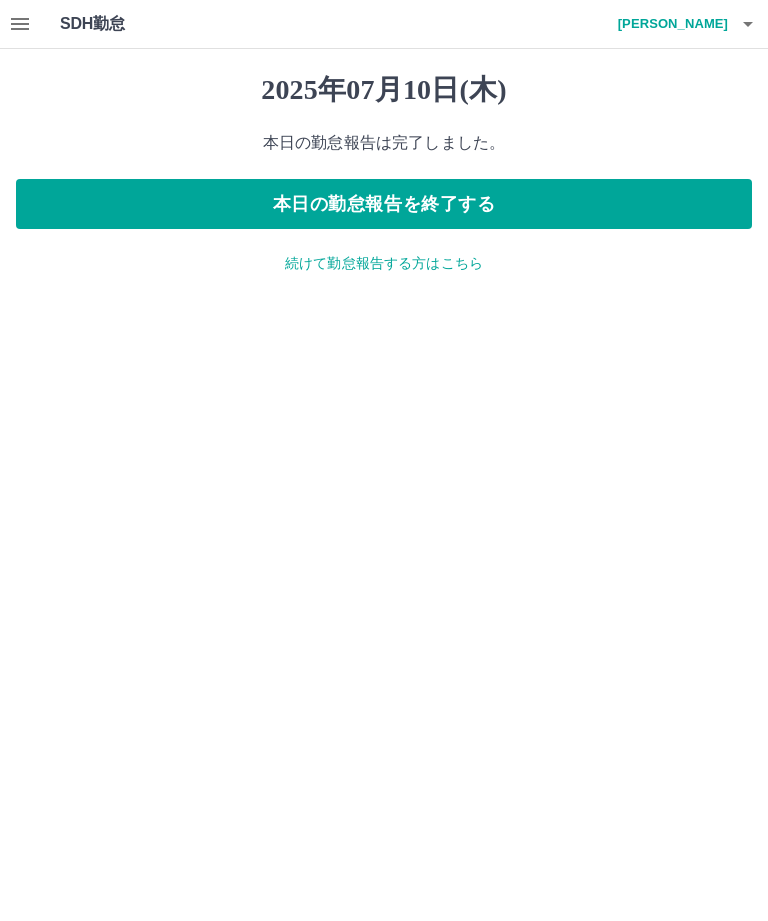 click on "本日の勤怠報告を終了する" at bounding box center [384, 204] 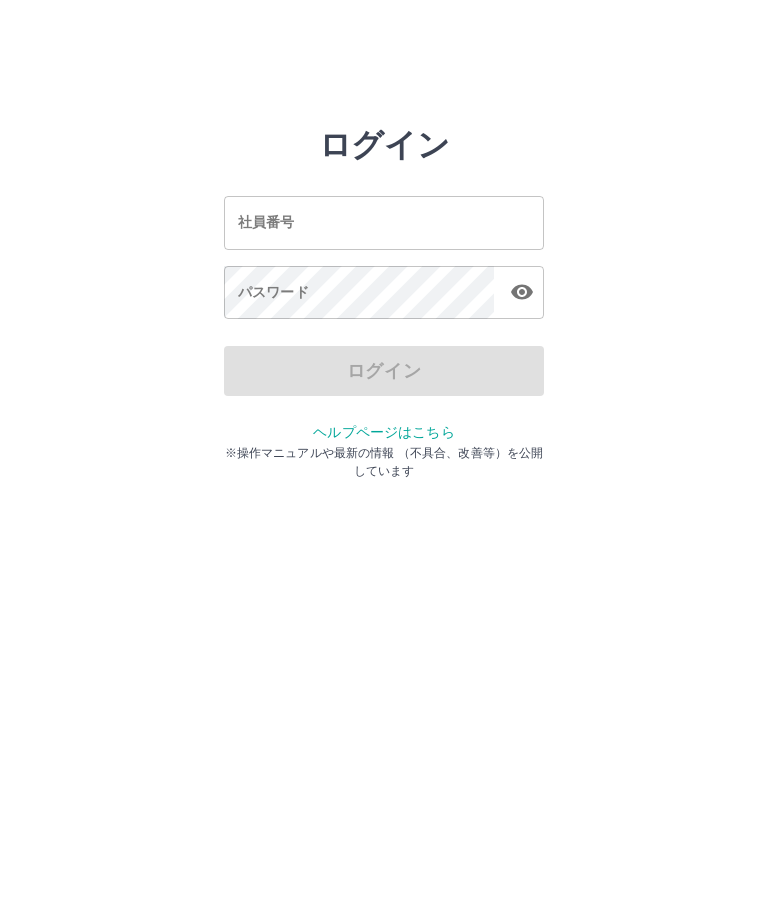scroll, scrollTop: 0, scrollLeft: 0, axis: both 